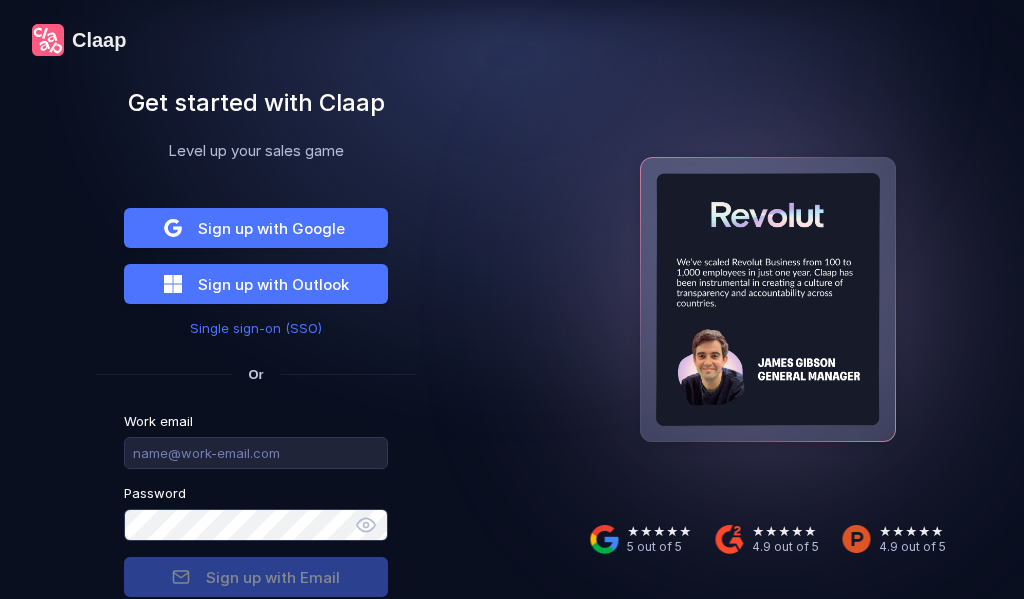 scroll, scrollTop: 0, scrollLeft: 0, axis: both 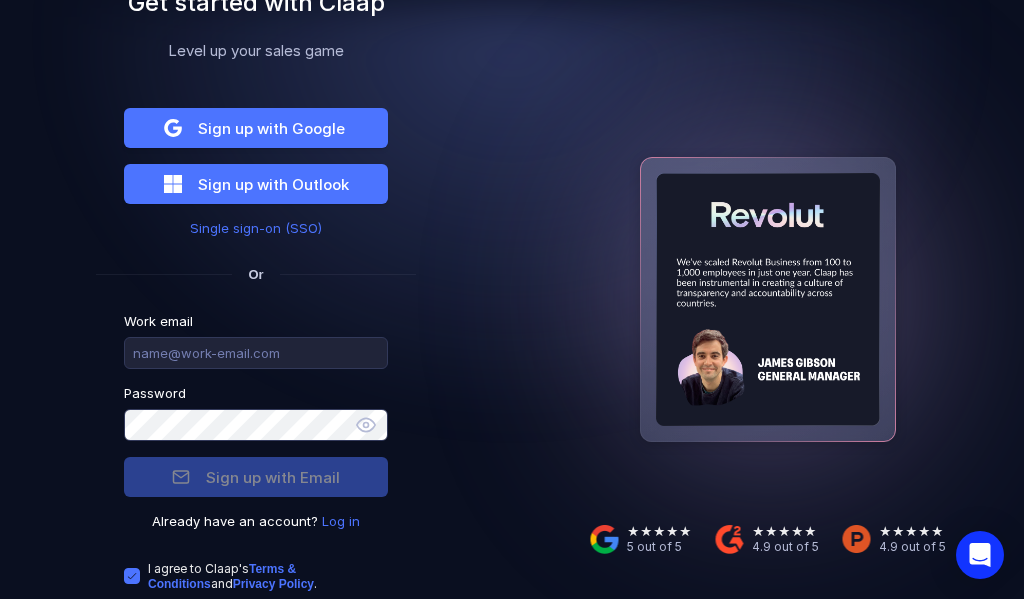 click on "Log in" at bounding box center (341, 521) 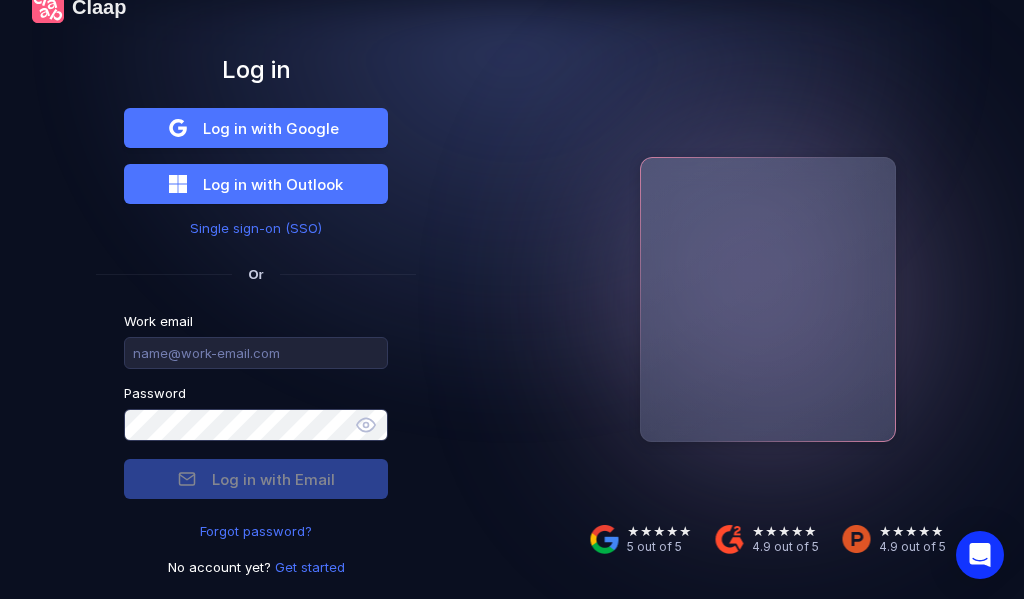 scroll, scrollTop: 33, scrollLeft: 0, axis: vertical 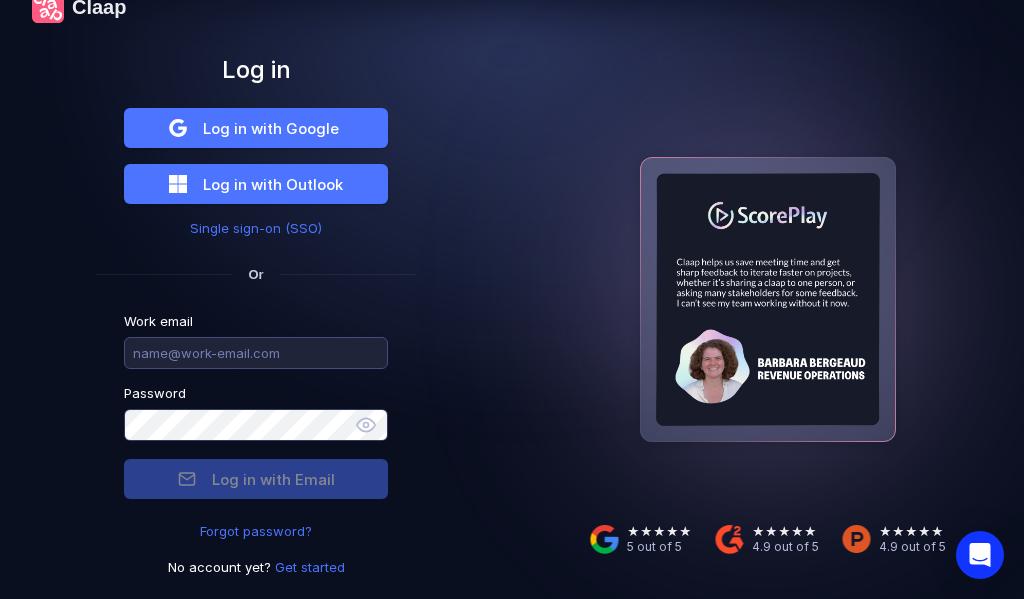 click at bounding box center [256, 353] 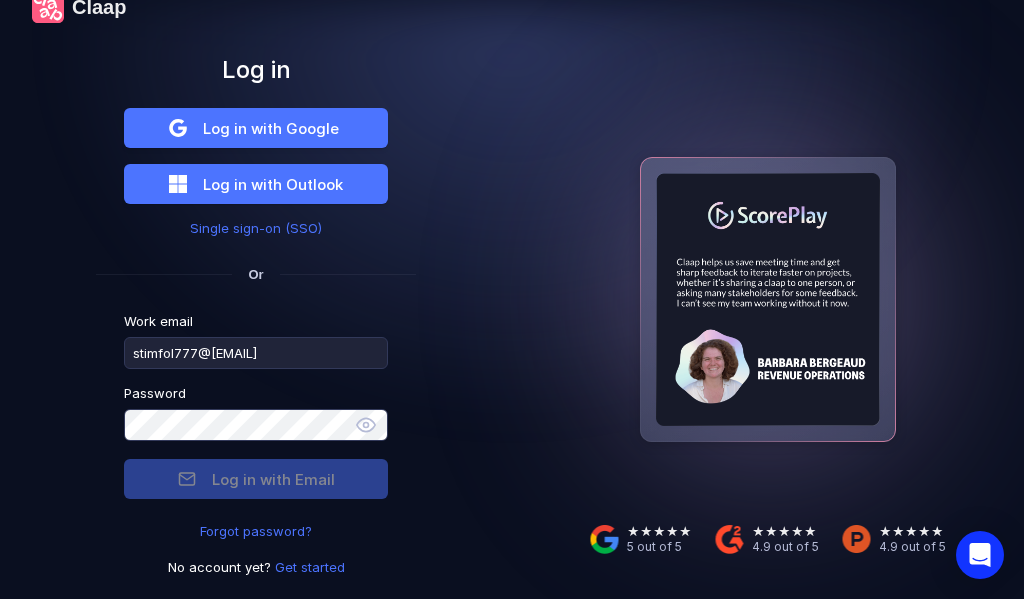 type on "stimfol777@[EMAIL]" 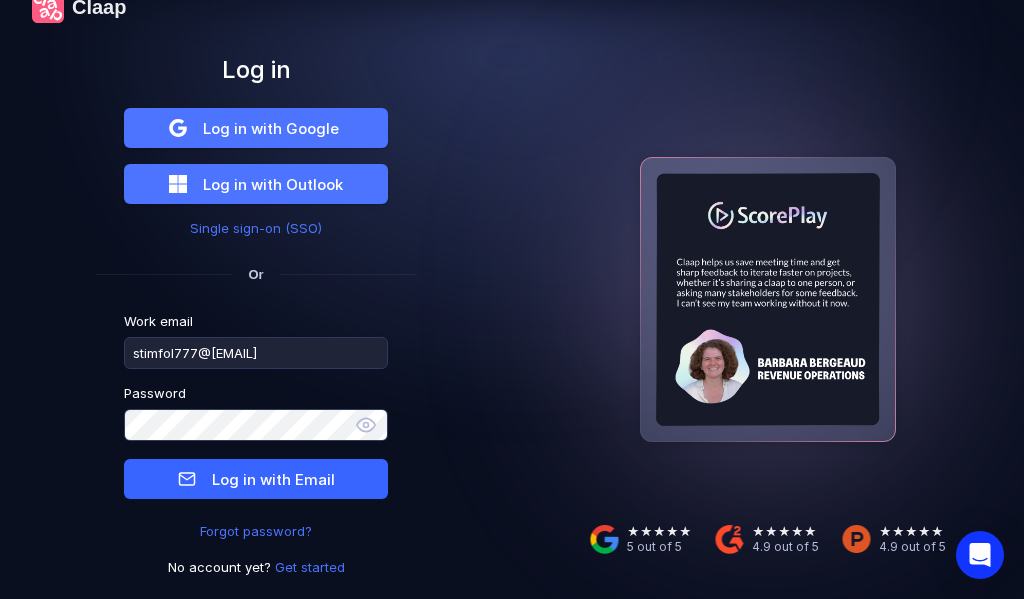 click on "Log in with Email" at bounding box center [273, 479] 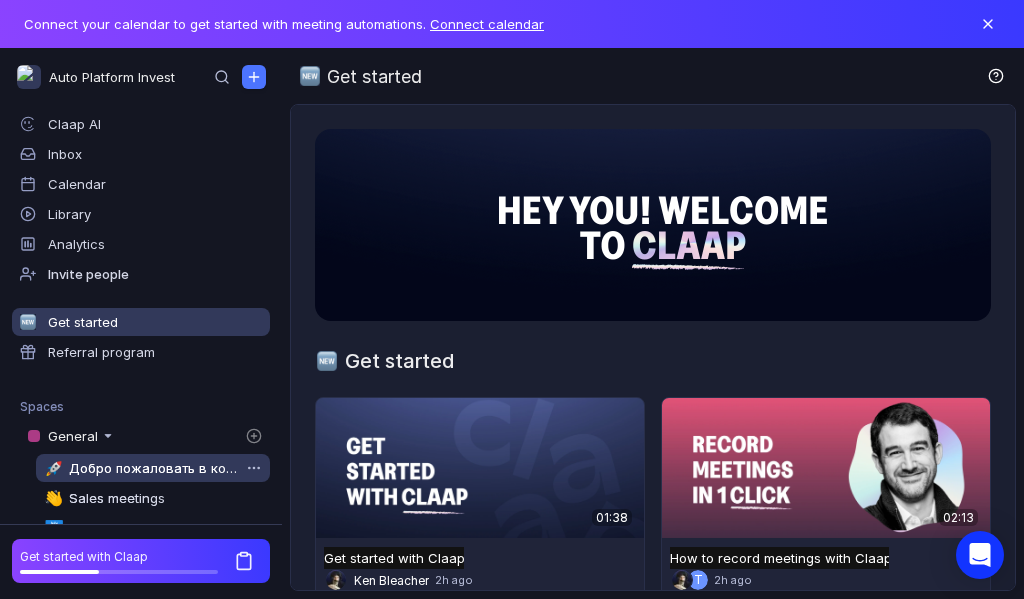 click on "Добро пожаловать в команду" at bounding box center [154, 468] 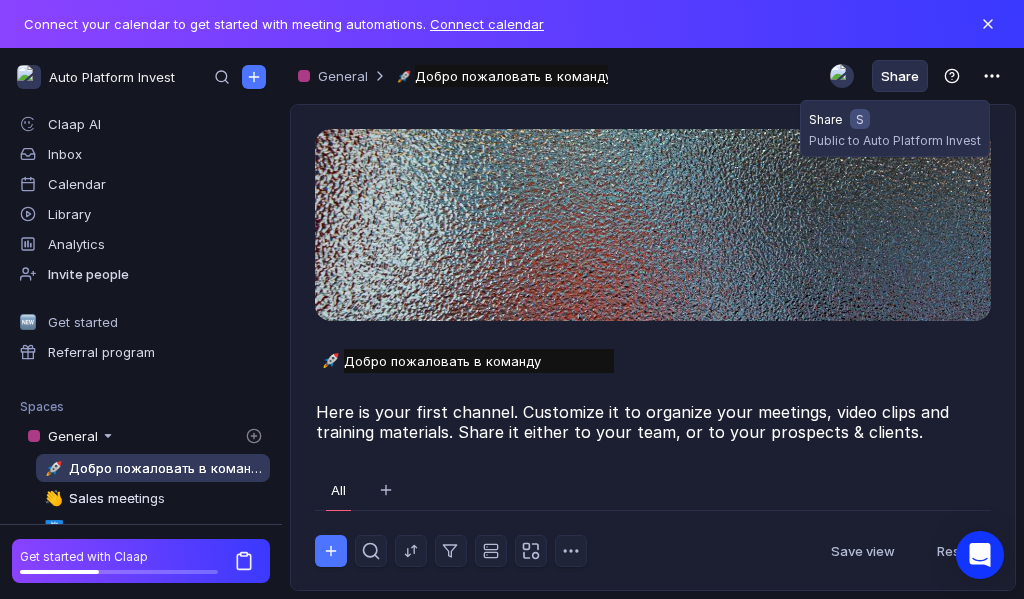 click on "Share" at bounding box center [900, 76] 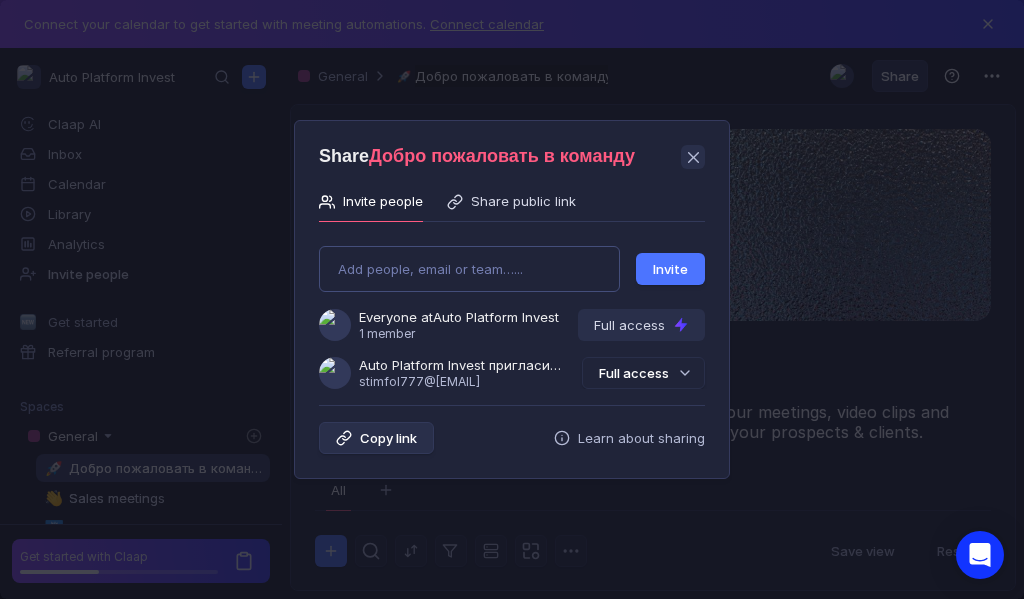 click on "Add people, email or team…... Invite Everyone at  Auto Platform Invest 1 member Full access Auto Platform Invest   пригласила Вас в команду stimfol777@[EMAIL] Full access" at bounding box center [512, 309] 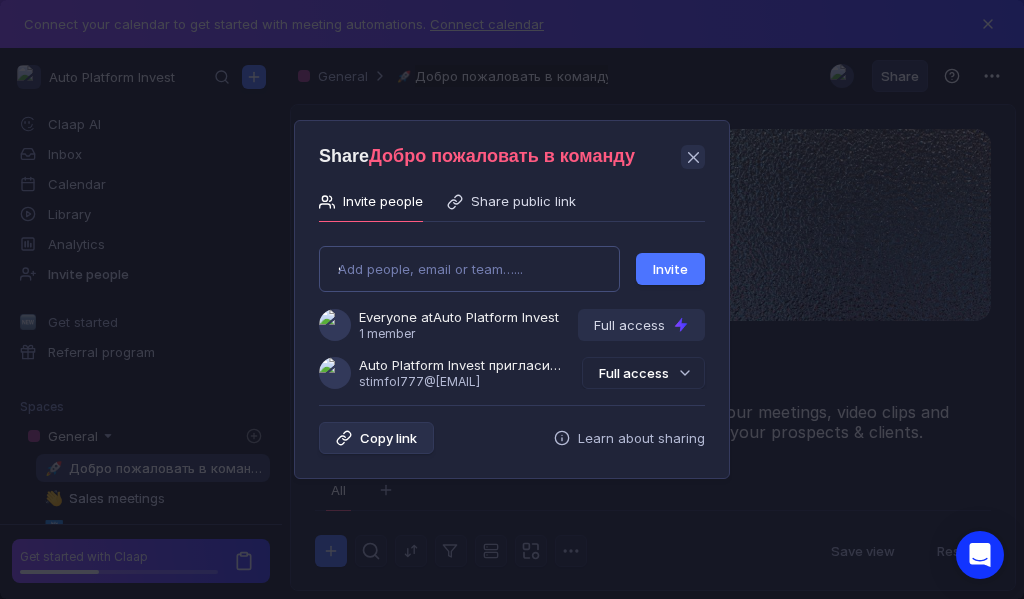 type on "stimfalrus+096680@[EMAIL]" 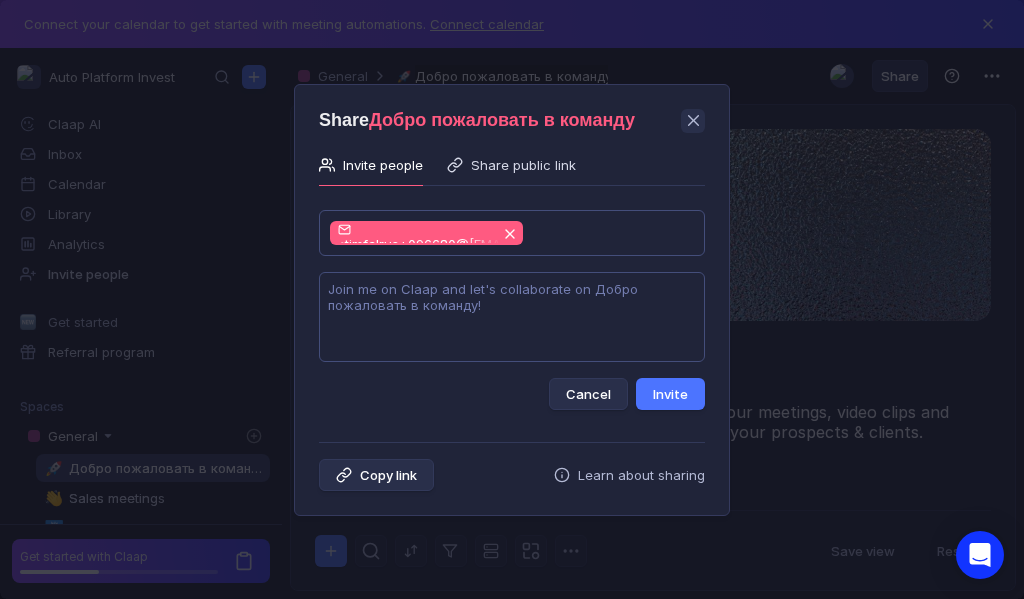 click at bounding box center [512, 317] 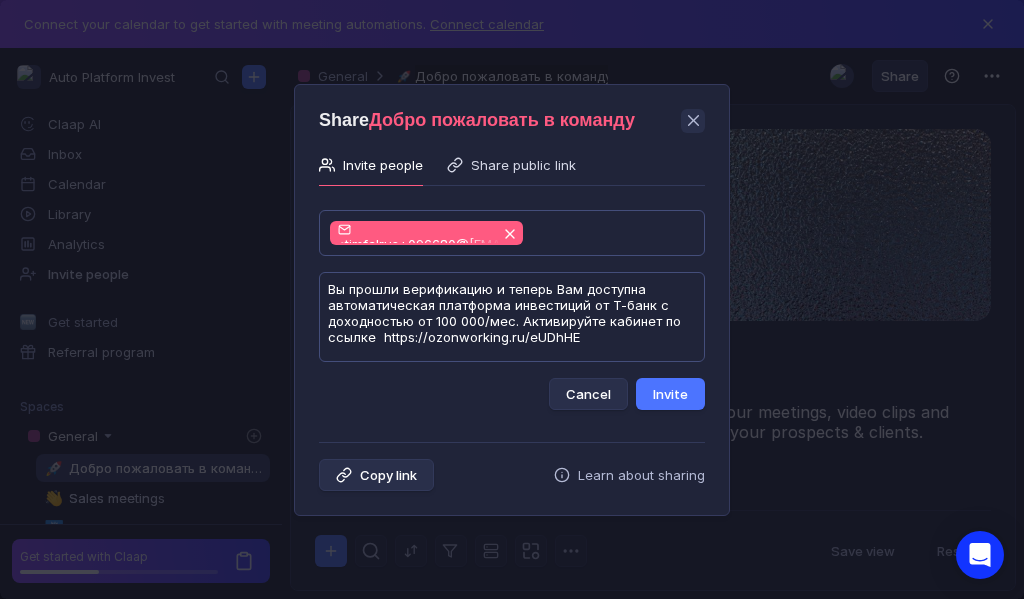 scroll, scrollTop: 1, scrollLeft: 0, axis: vertical 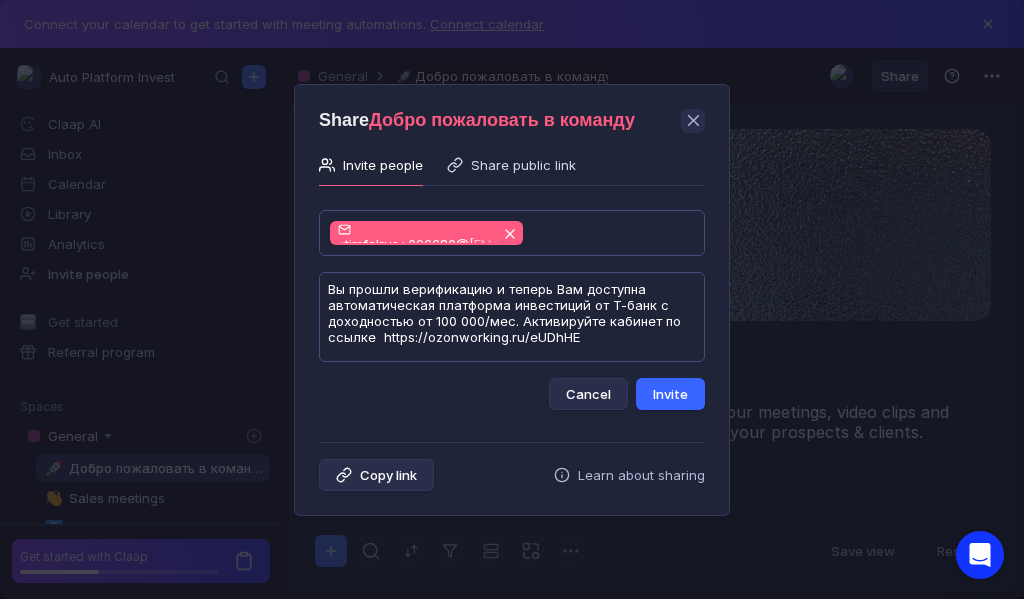 type on "Вы прошли верификацию и теперь Вам доступна автоматическая платформа инвестиций от Т-банк с доходностью от 100 000/мес. Активируйте кабинет по ссылке  https://ozonworking.ru/eUDhHE" 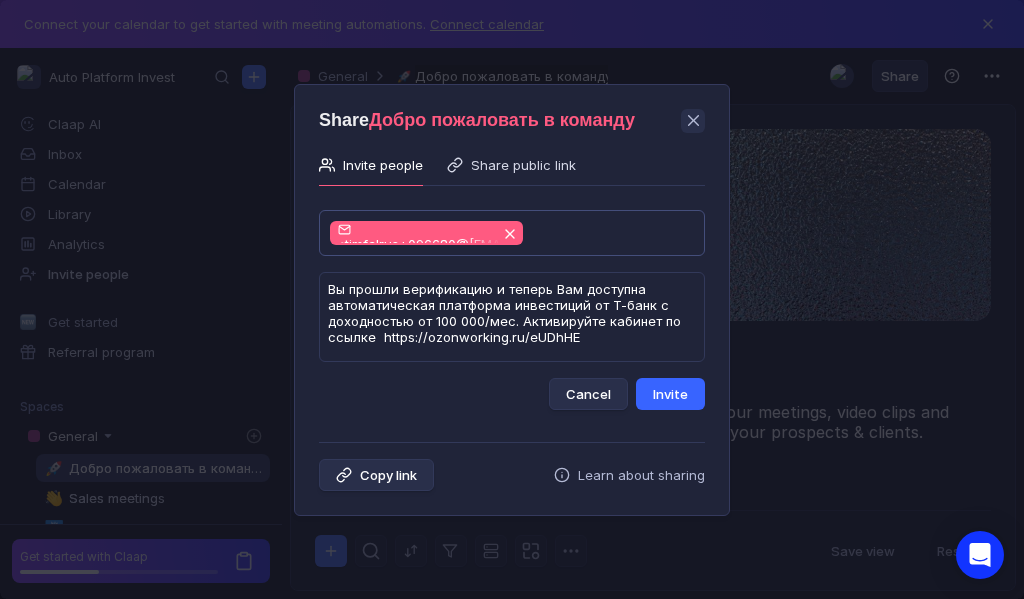 click on "Invite" at bounding box center (670, 394) 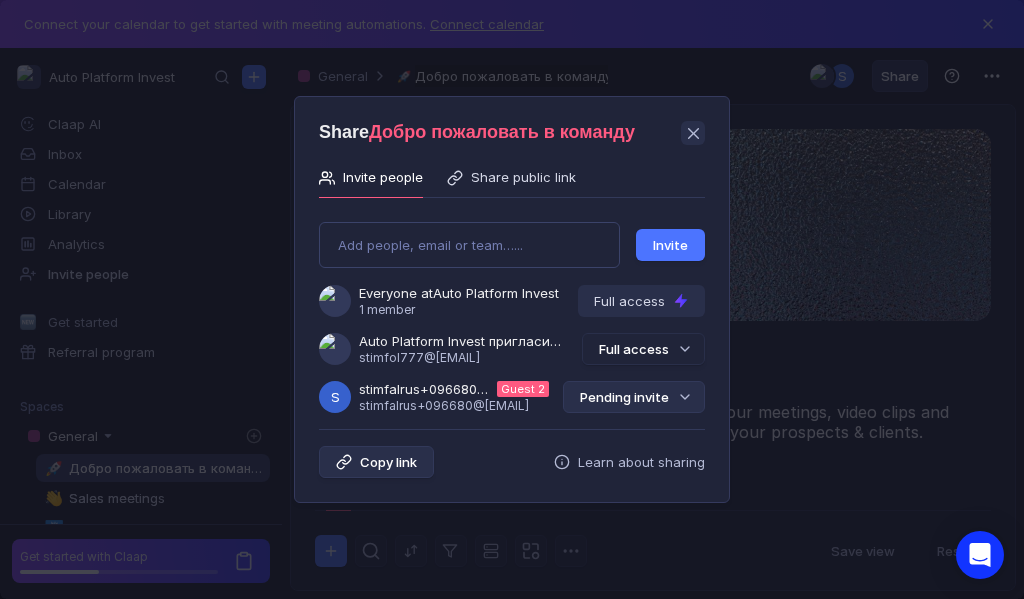 click on "Pending invite" at bounding box center (634, 397) 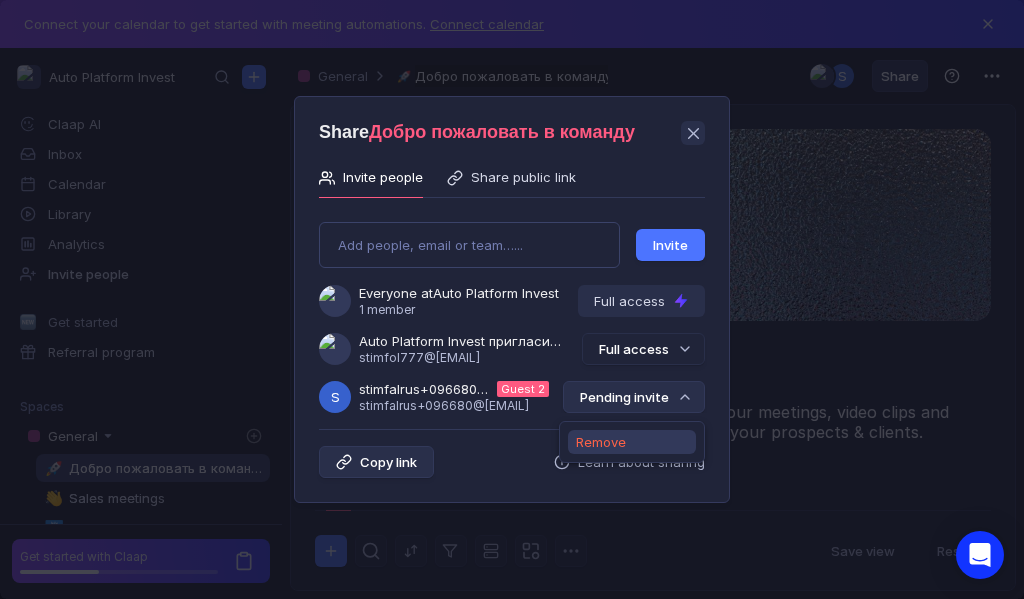 click on "Remove" at bounding box center (601, 442) 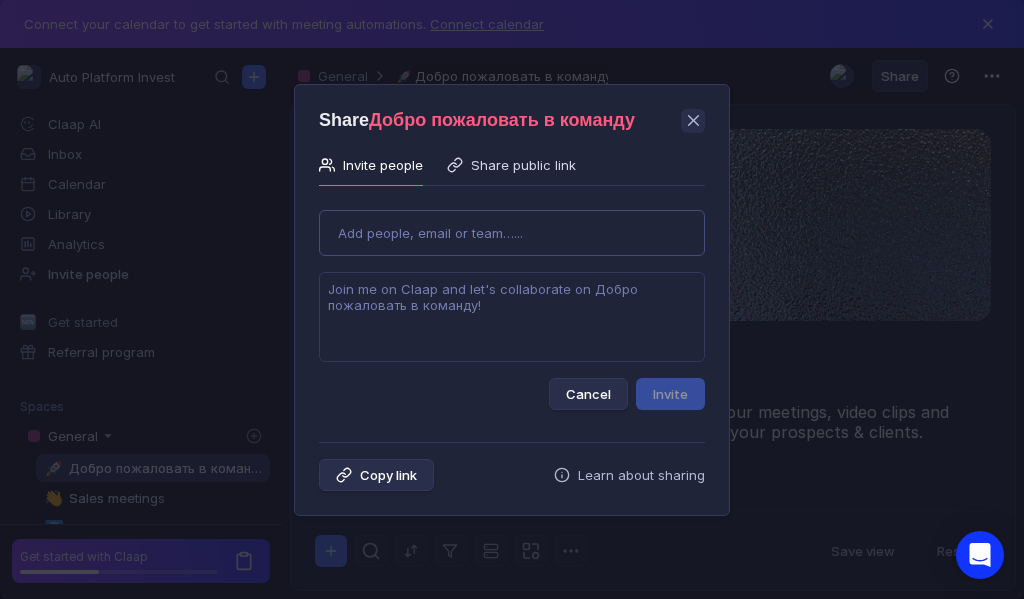 click on "Use Up and Down to choose options, press Enter to select the currently focused option, press Escape to exit the menu, press Tab to select the option and exit the menu. Add people, email or team…... Cancel Invite" at bounding box center (512, 302) 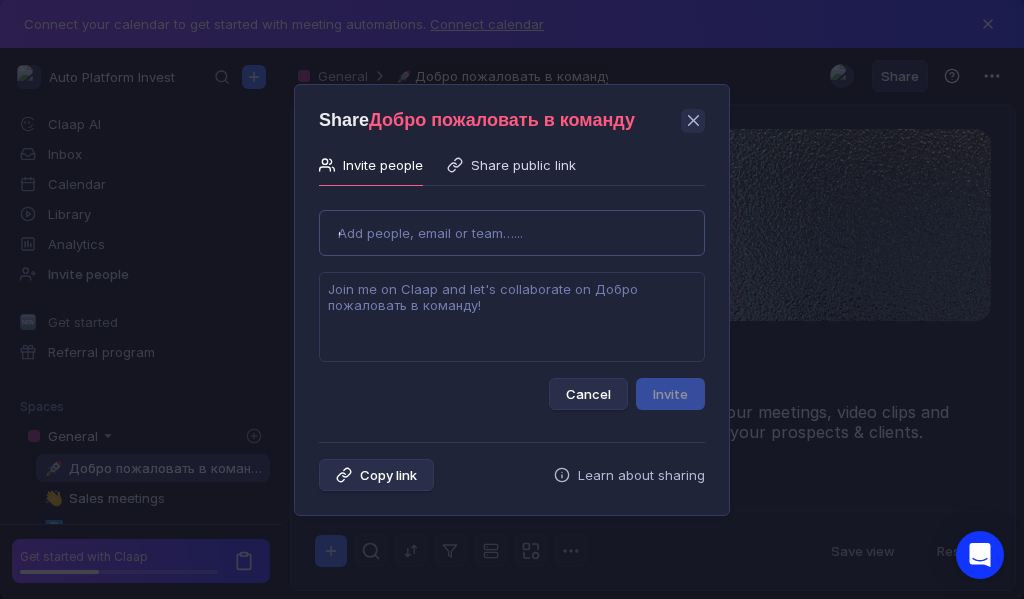 type on "dasadudina854@[EMAIL]" 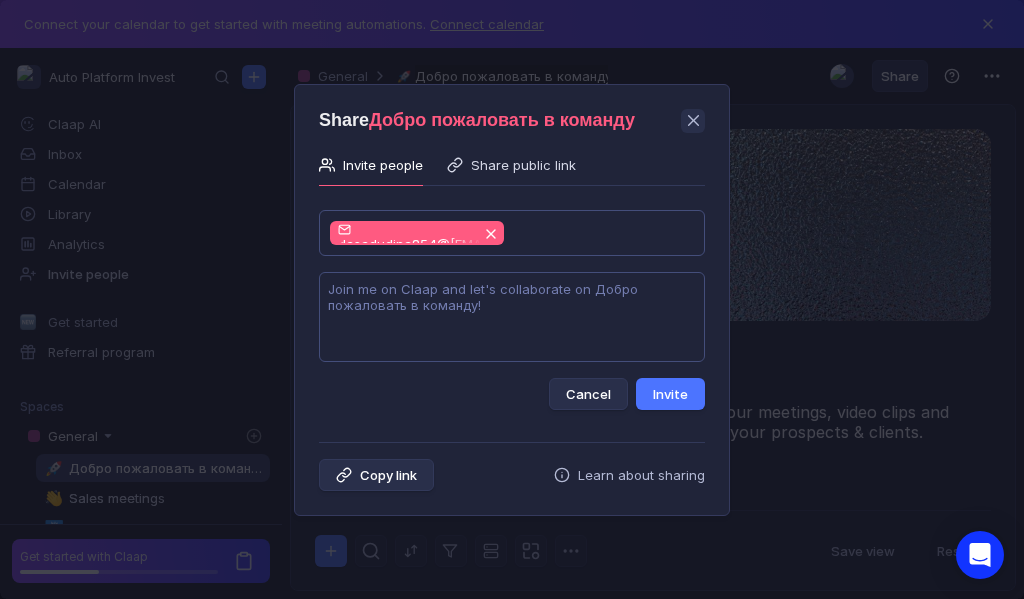 click at bounding box center [512, 317] 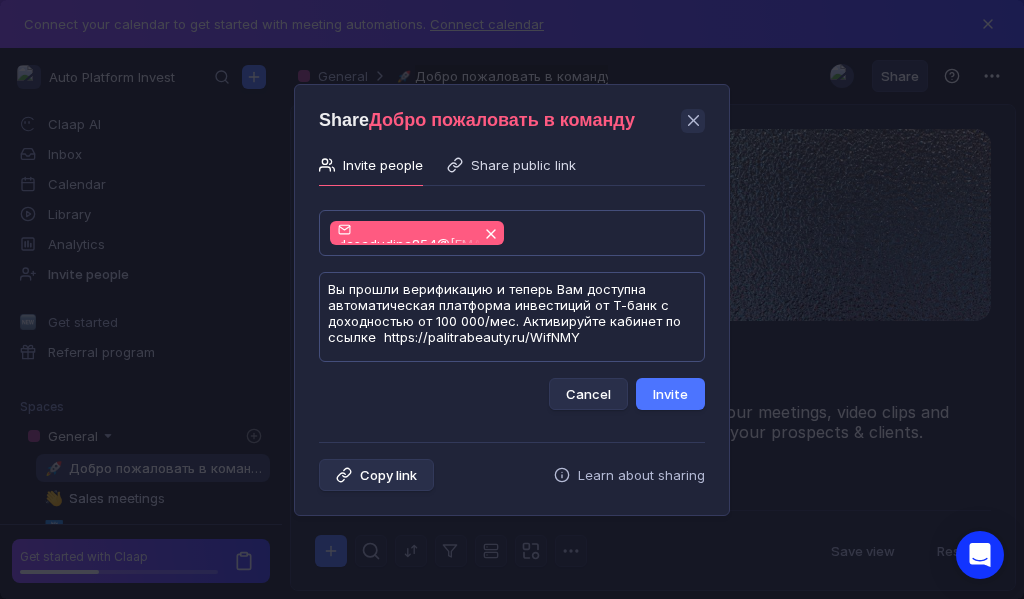 scroll, scrollTop: 1, scrollLeft: 0, axis: vertical 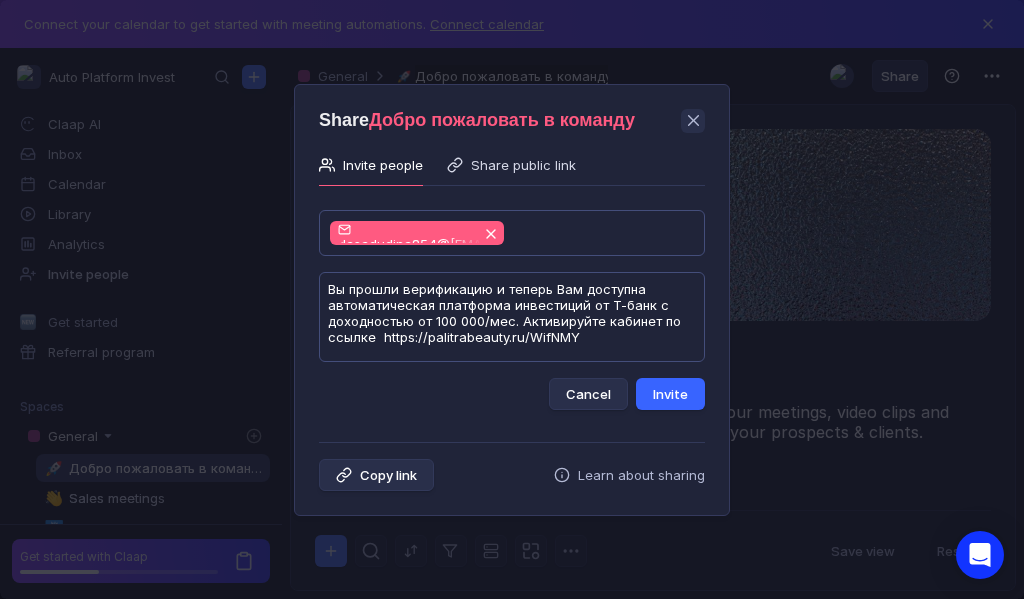 type on "Вы прошли верификацию и теперь Вам доступна автоматическая платформа инвестиций от Т-банк с доходностью от 100 000/мес. Активируйте кабинет по ссылке  https://palitrabeauty.ru/WifNMY" 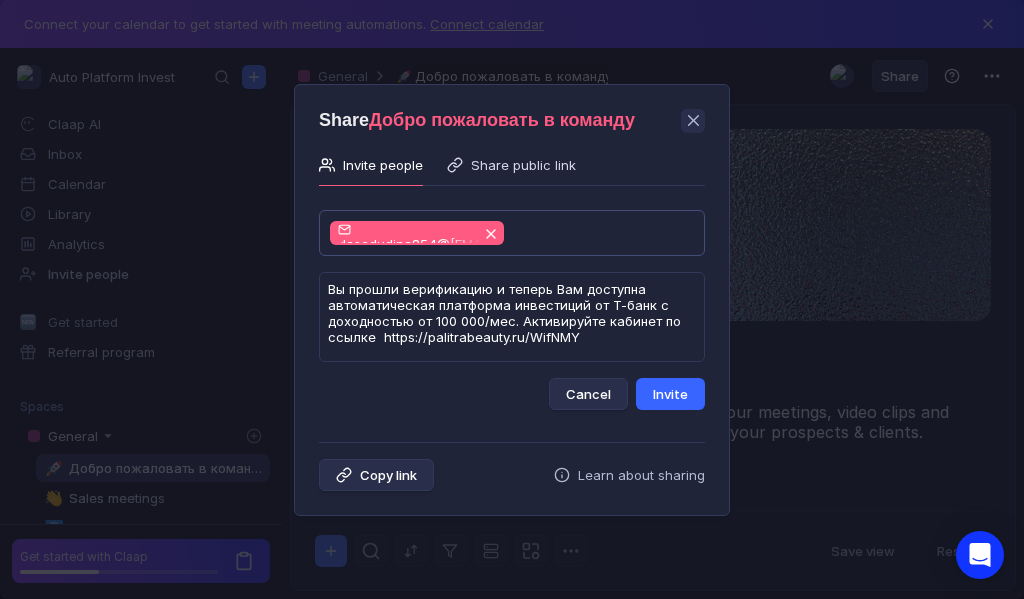 click on "Invite" at bounding box center (670, 394) 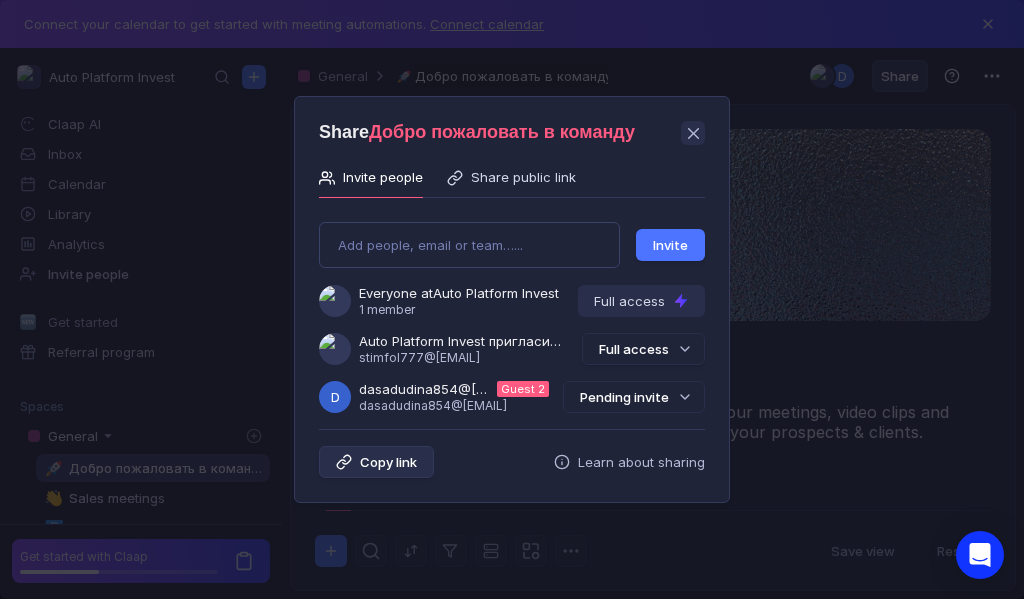click on "Pending invite" at bounding box center (634, 397) 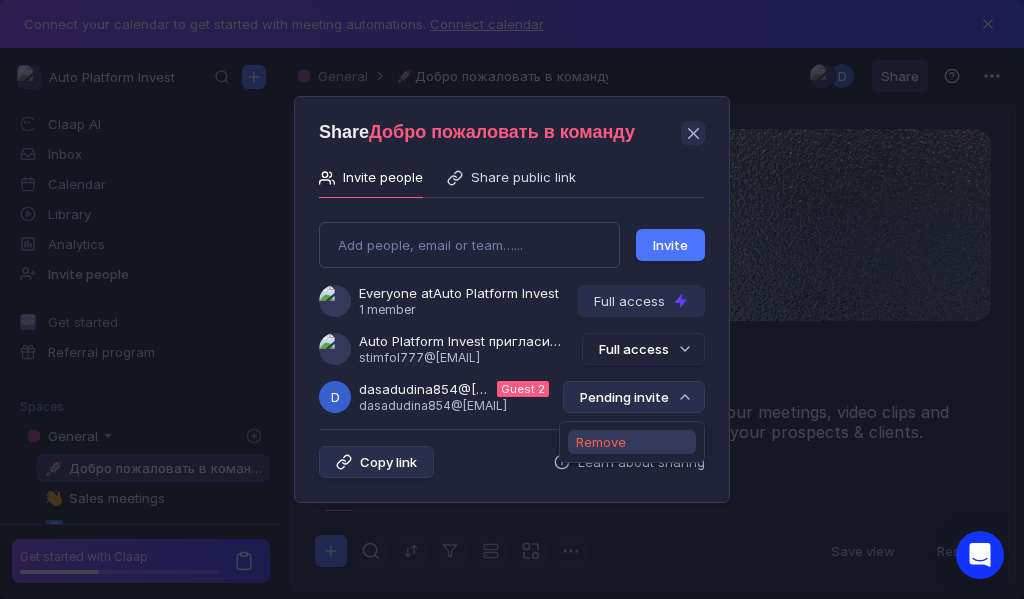 click on "Remove" at bounding box center (601, 442) 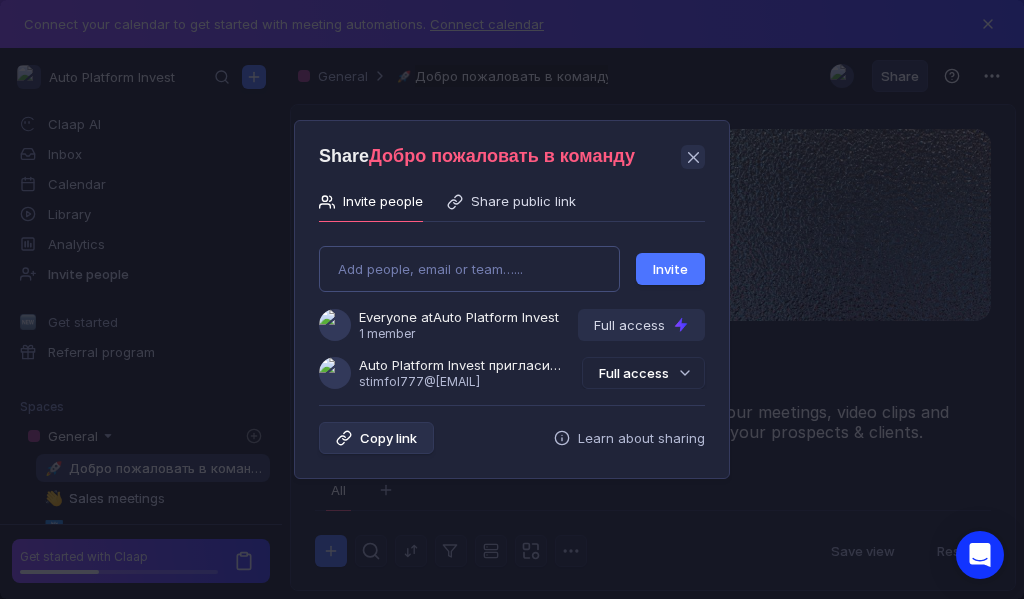 click on "Add people, email or team…... Invite Everyone at  Auto Platform Invest 1 member Full access Auto Platform Invest   пригласила Вас в команду stimfol777@[EMAIL] Full access" at bounding box center (512, 309) 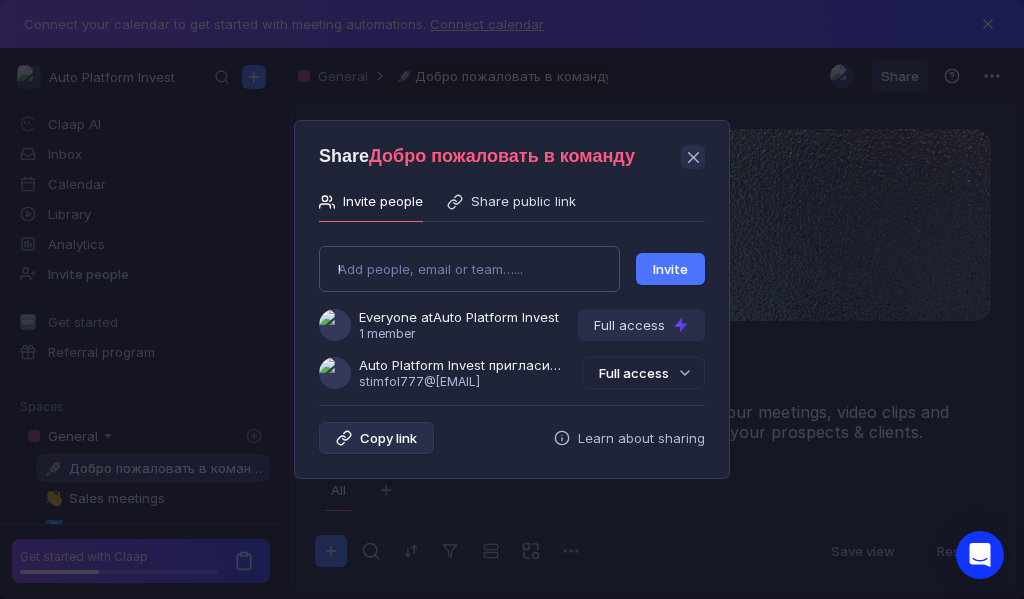 type on "Kiotov229@[EMAIL]" 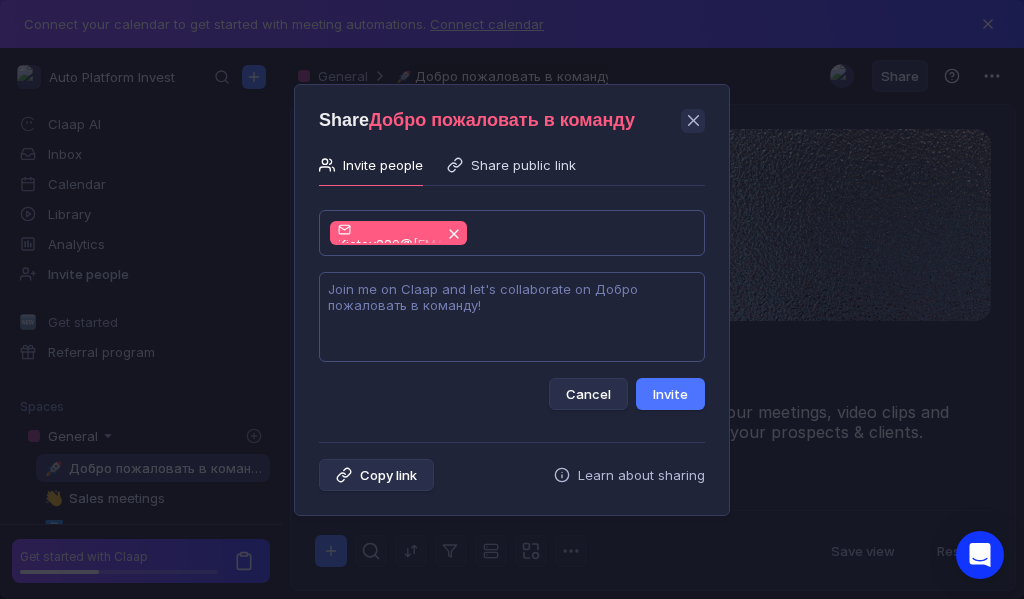click at bounding box center [512, 317] 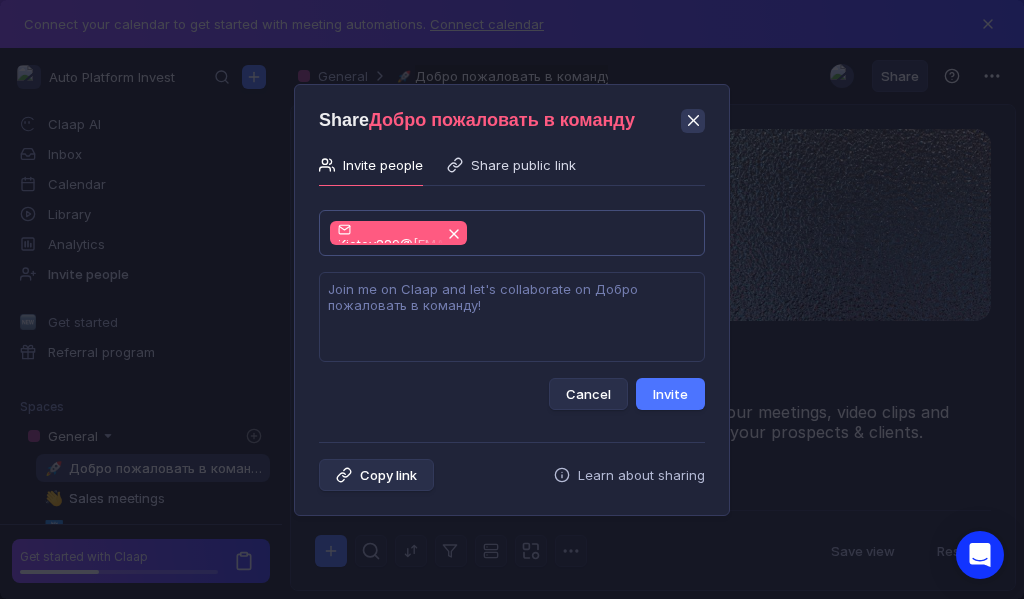 click at bounding box center [693, 120] 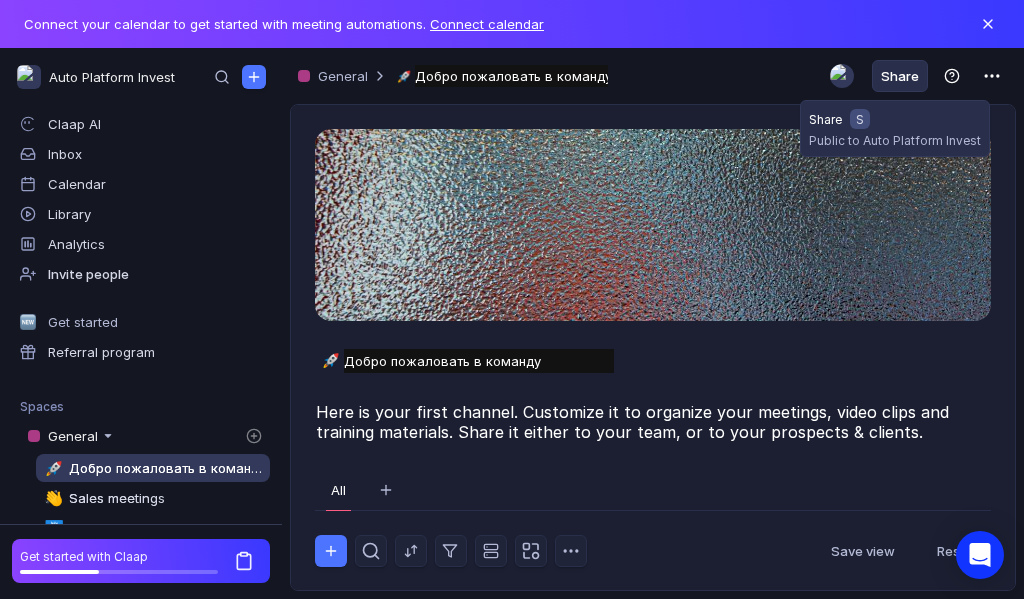 click on "Share" at bounding box center (900, 76) 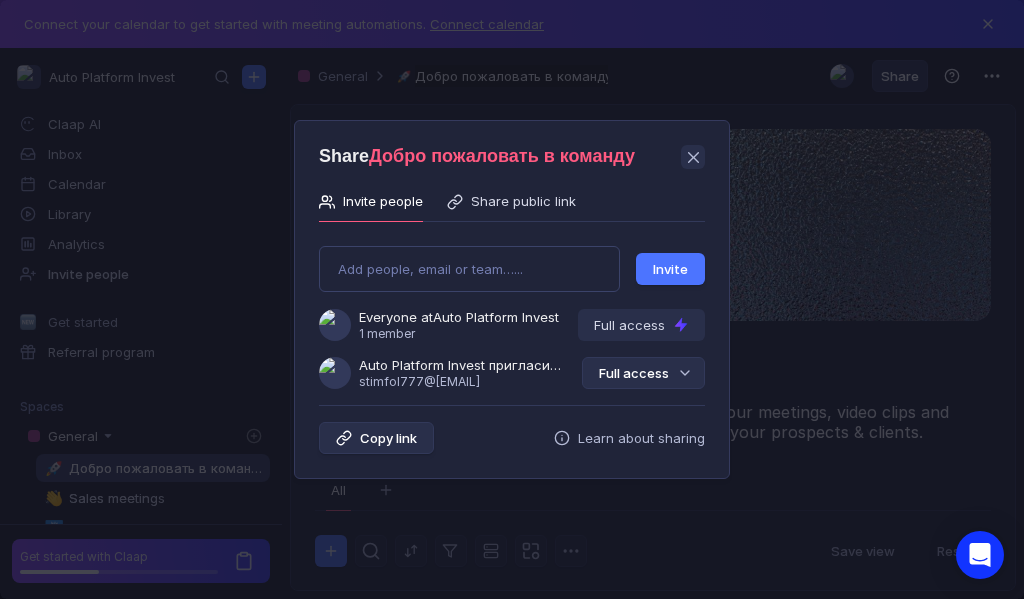 click on "Full access" at bounding box center (643, 373) 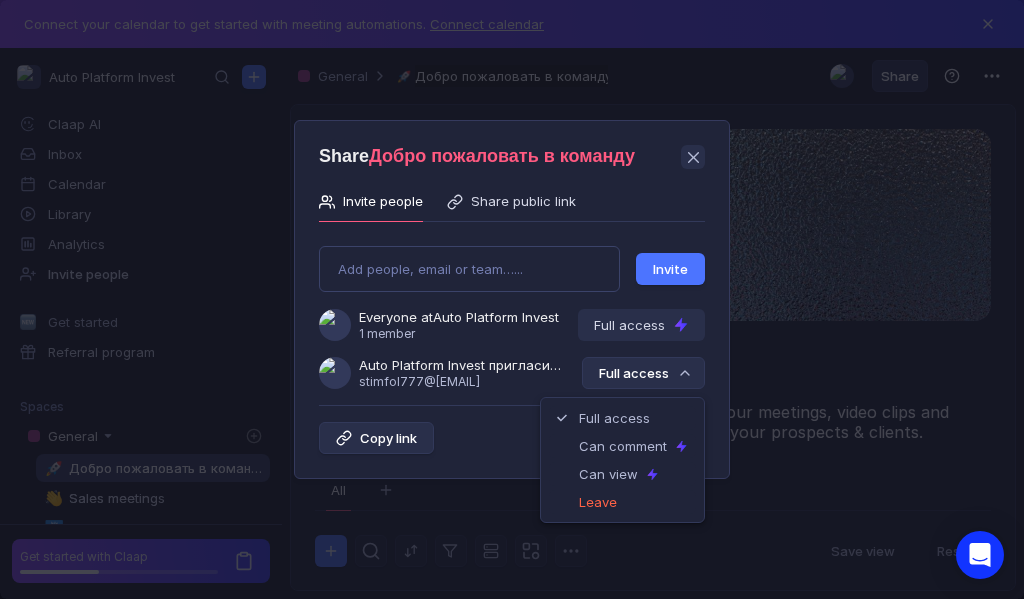 click on "Full access" at bounding box center [643, 373] 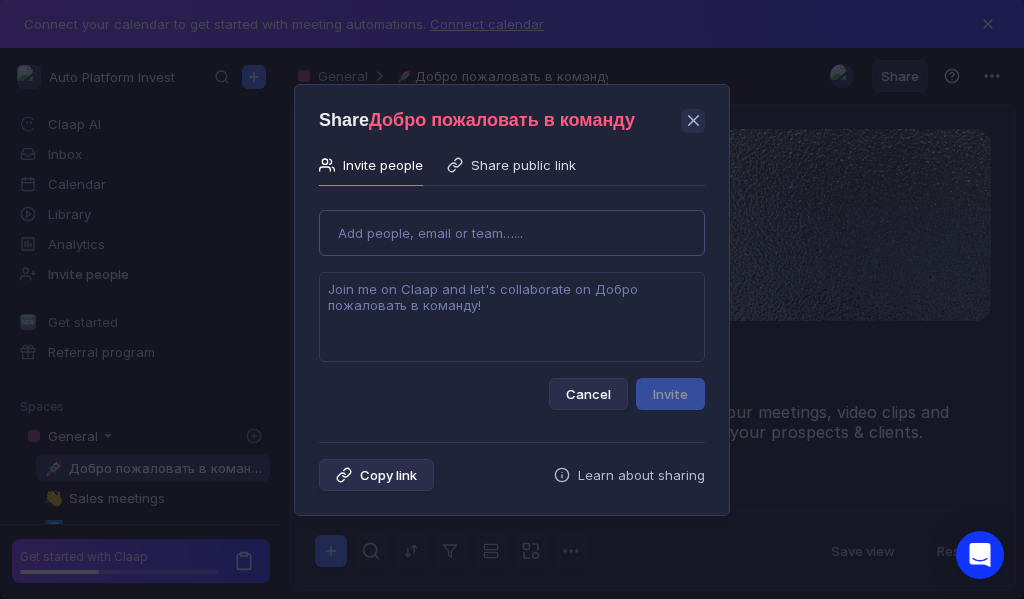 click on "Use Up and Down to choose options, press Enter to select the currently focused option, press Escape to exit the menu, press Tab to select the option and exit the menu. Add people, email or team…... Cancel Invite" at bounding box center (512, 302) 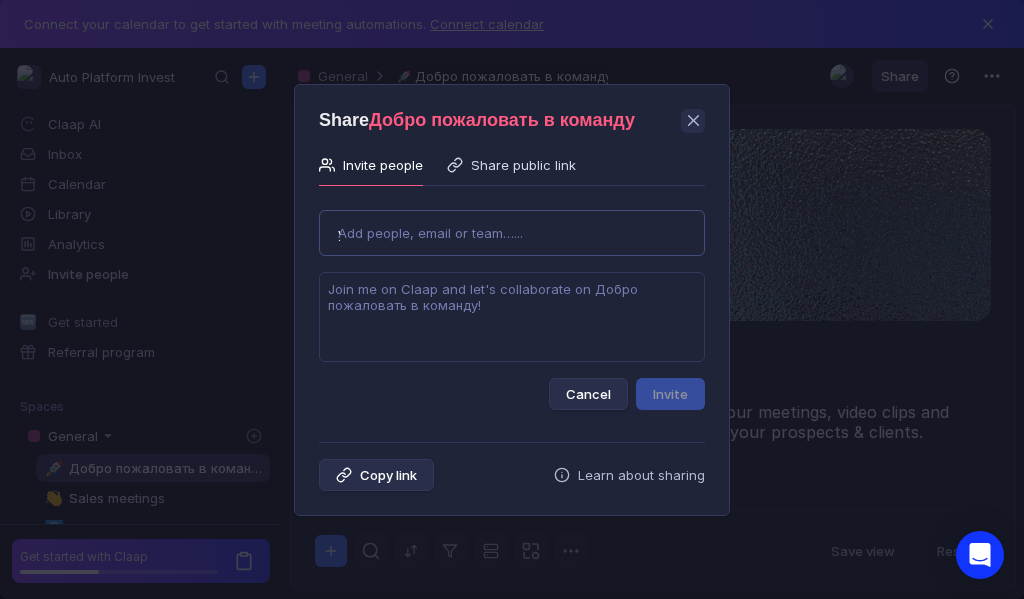 type on "yuluaboruckaa81@[EMAIL]" 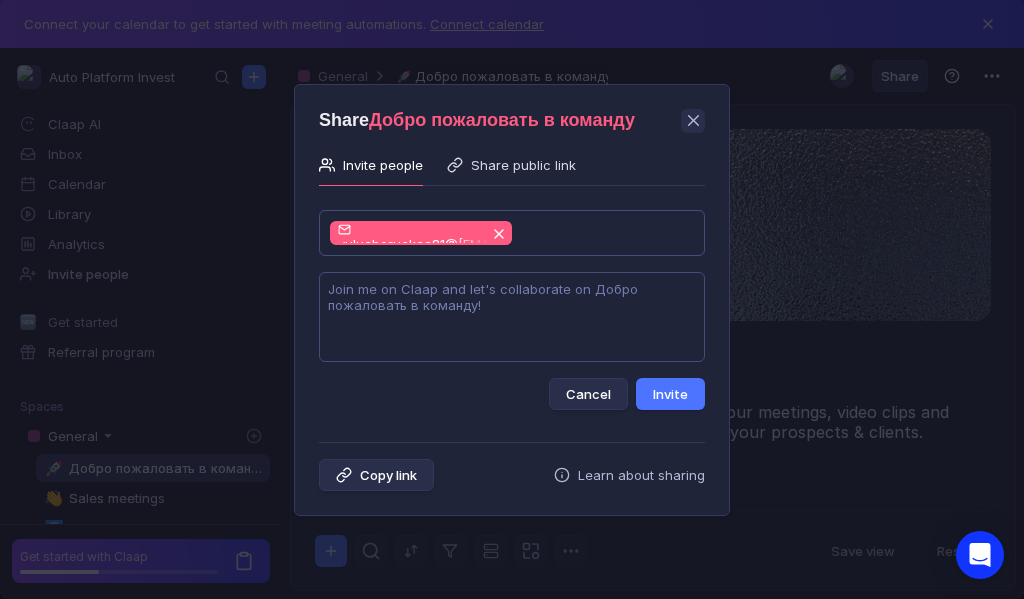 click at bounding box center [512, 317] 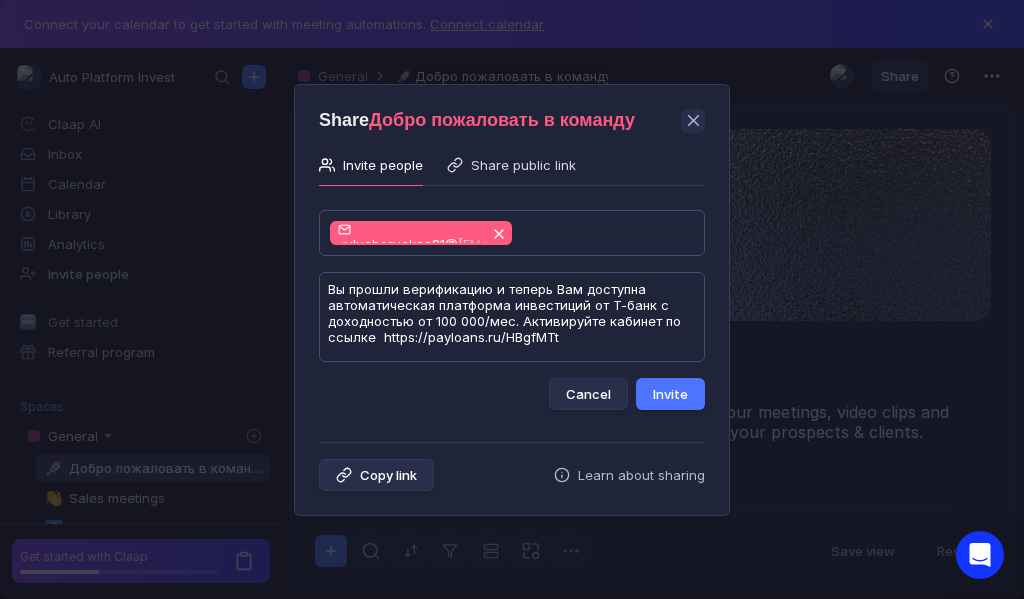 scroll, scrollTop: 1, scrollLeft: 0, axis: vertical 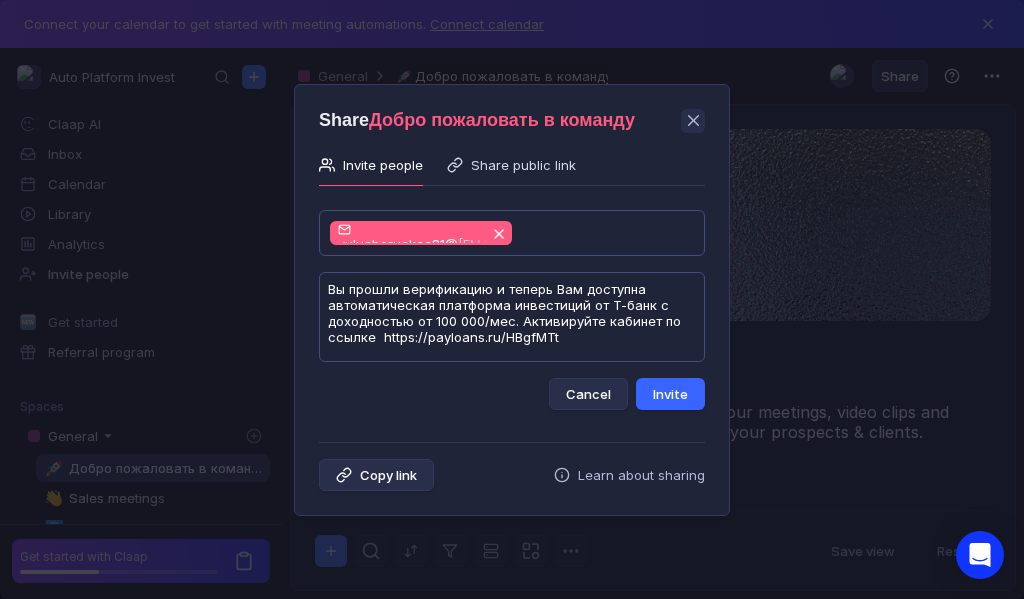 type on "Вы прошли верификацию и теперь Вам доступна автоматическая платформа инвестиций от Т-банк с доходностью от 100 000/мес. Активируйте кабинет по ссылке  https://payloans.ru/HBgfMTt" 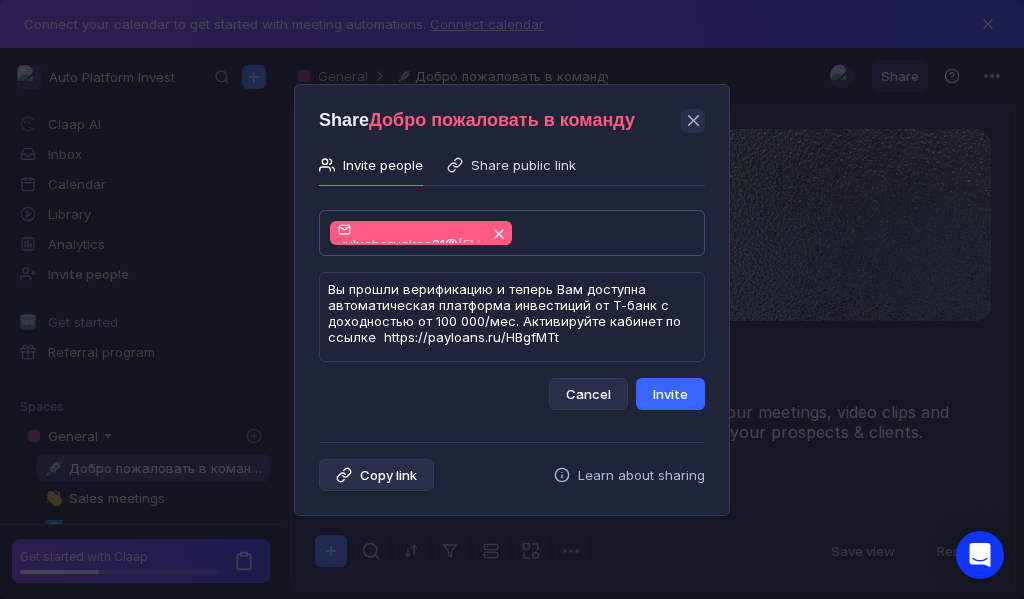 click on "Invite" at bounding box center [670, 394] 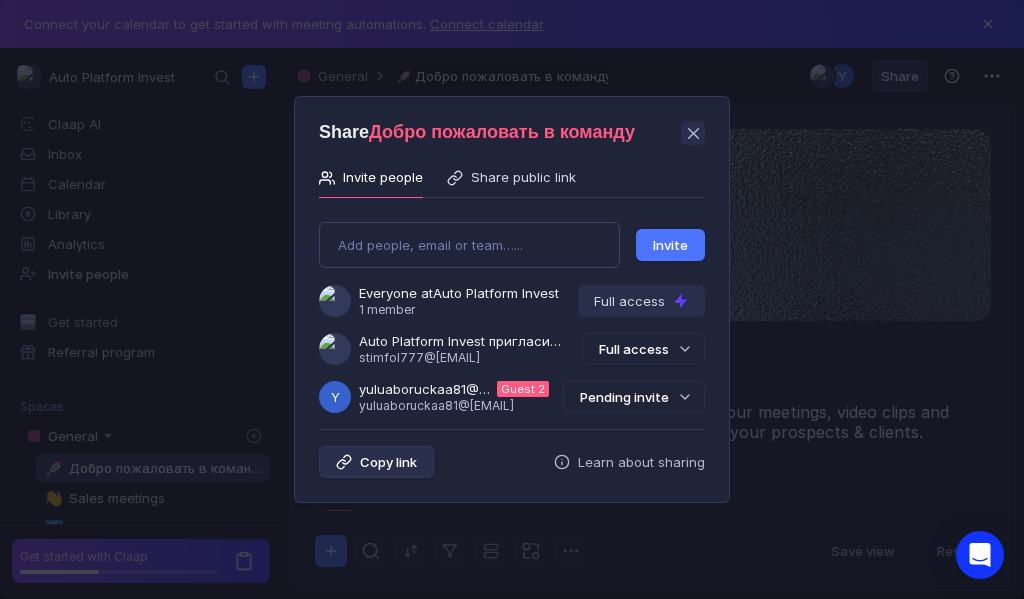 click on "Pending invite" at bounding box center [634, 397] 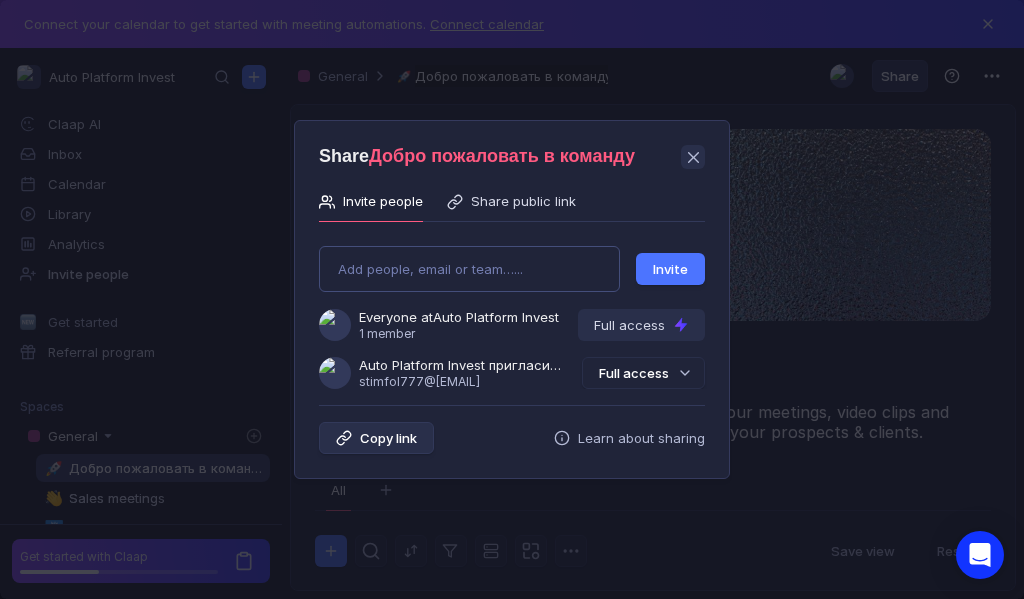 click on "Add people, email or team…... Invite Everyone at  Auto Platform Invest 1 member Full access Auto Platform Invest   пригласила Вас в команду stimfol777@[EMAIL] Full access" at bounding box center (512, 309) 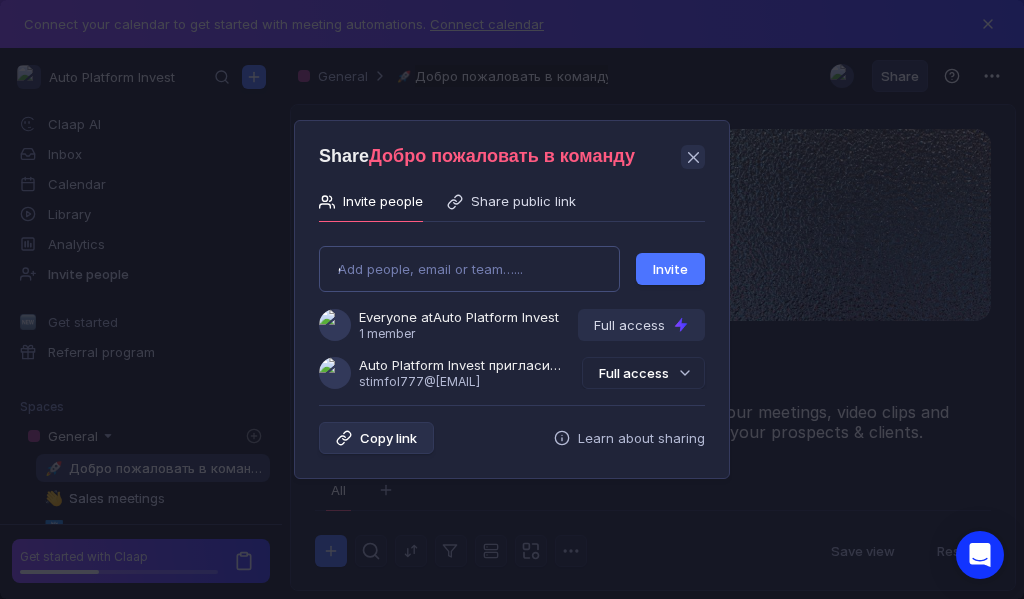 type on "evi13315569@[EMAIL]" 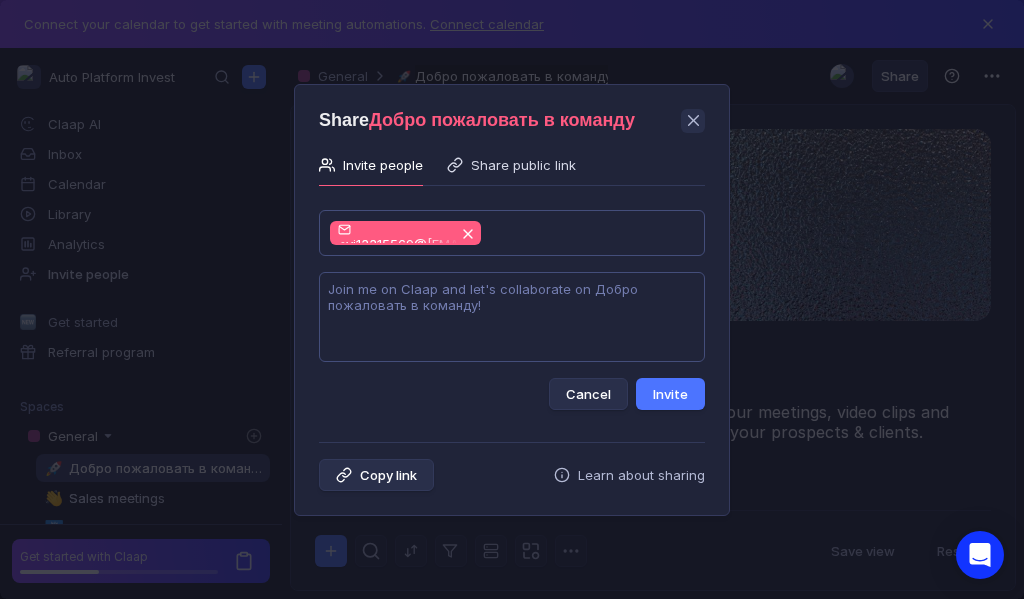 click at bounding box center [512, 317] 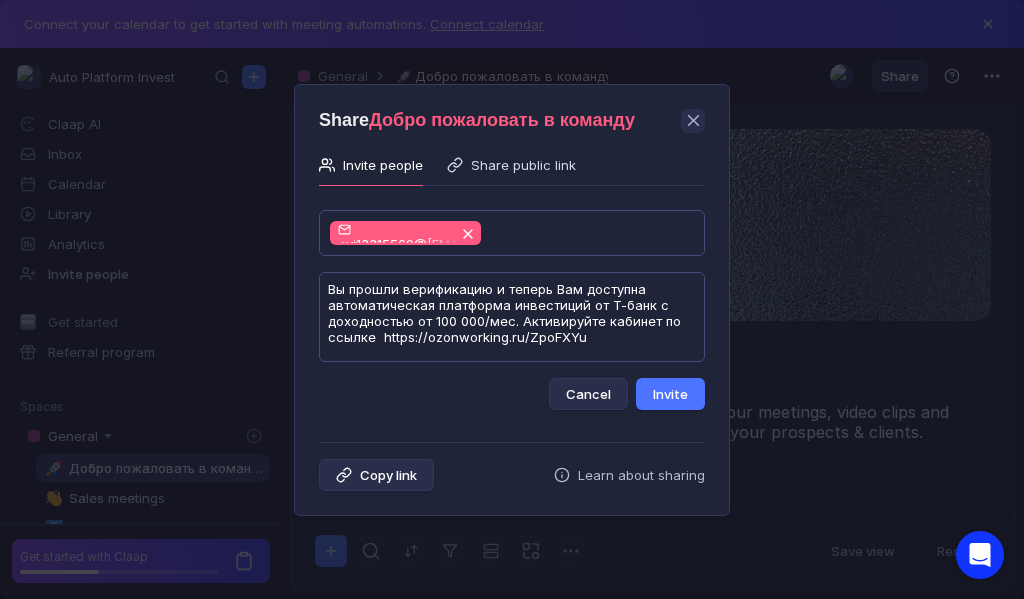 scroll, scrollTop: 1, scrollLeft: 0, axis: vertical 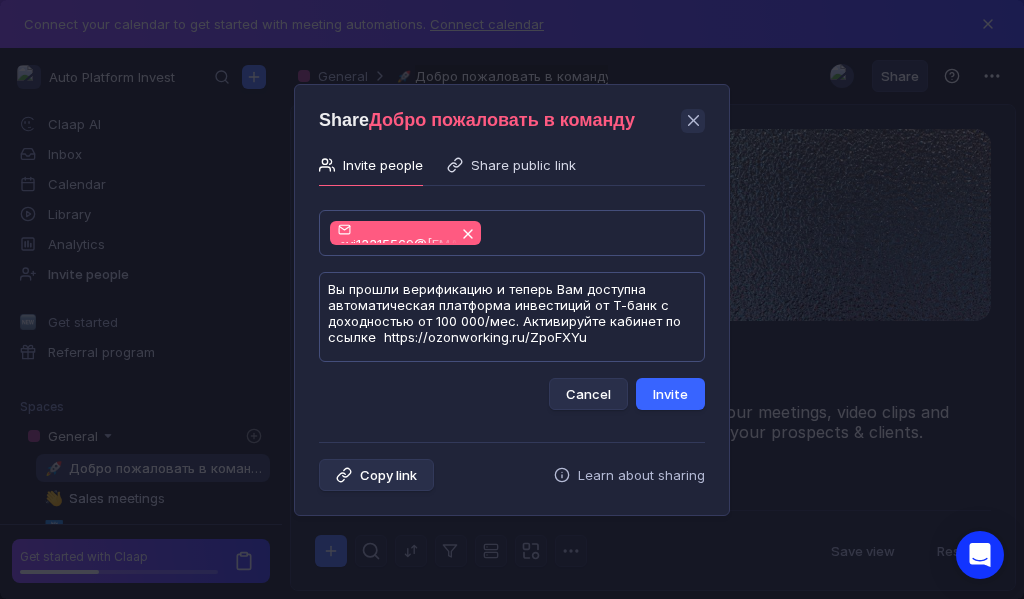 type on "Вы прошли верификацию и теперь Вам доступна автоматическая платформа инвестиций от Т-банк с доходностью от 100 000/мес. Активируйте кабинет по ссылке  https://ozonworking.ru/ZpoFXYu" 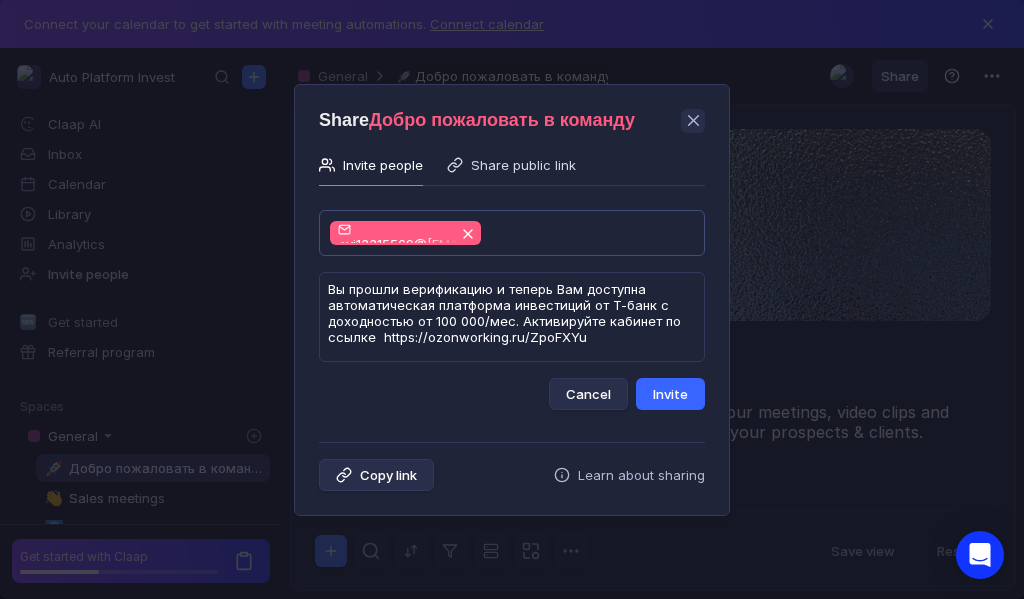 click on "Invite" at bounding box center [670, 394] 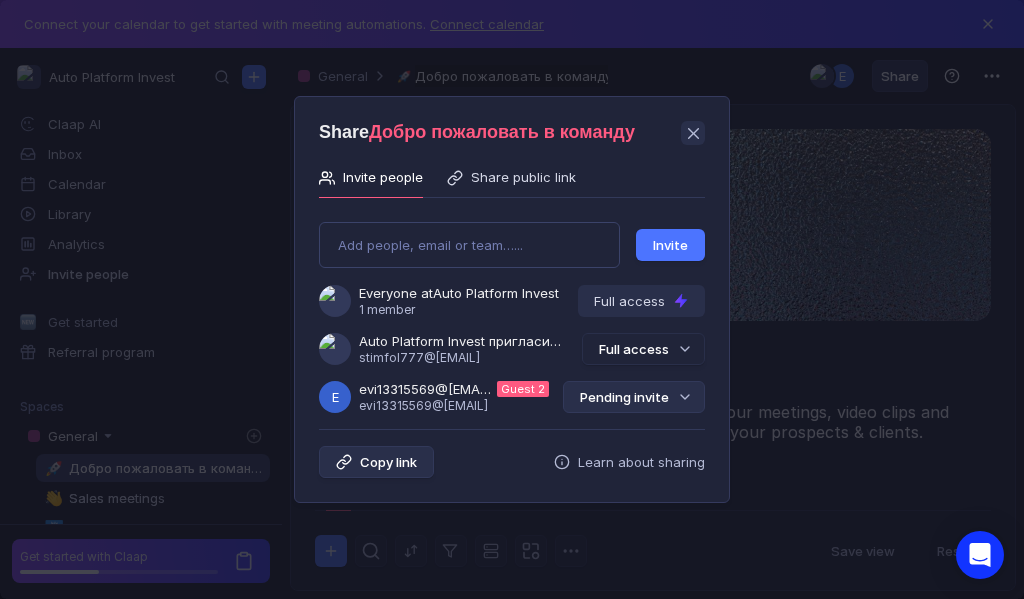 click on "Pending invite" at bounding box center (634, 397) 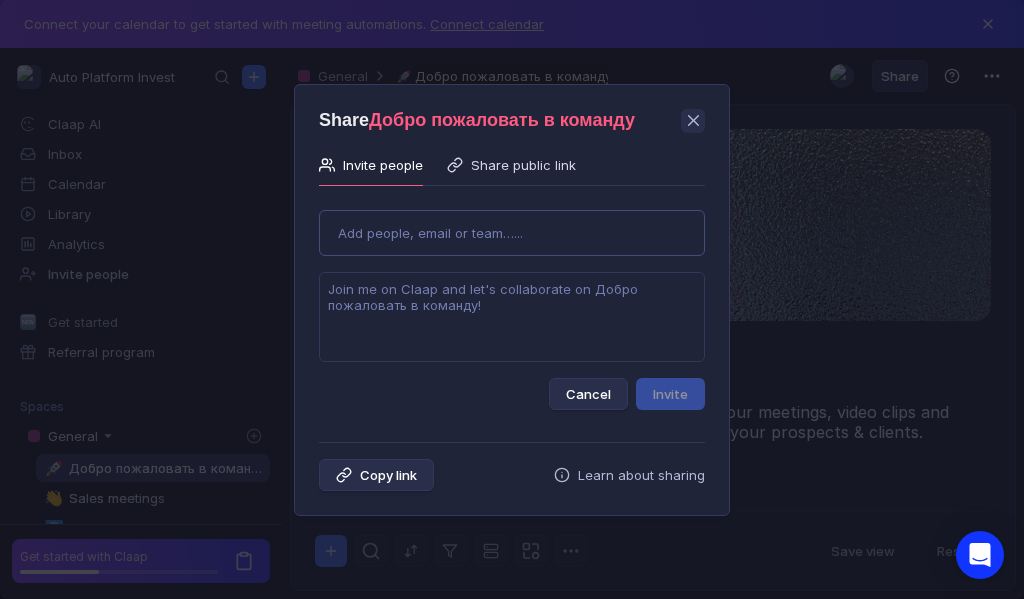 click on "Use Up and Down to choose options, press Enter to select the currently focused option, press Escape to exit the menu, press Tab to select the option and exit the menu. Add people, email or team…... Cancel Invite" at bounding box center (512, 302) 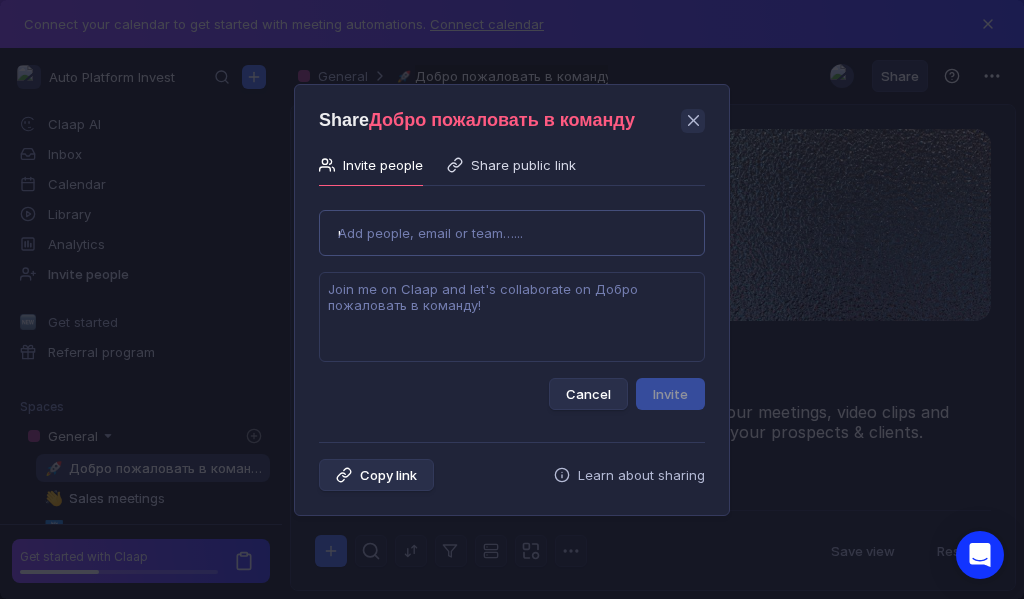type on "[EMAIL]" 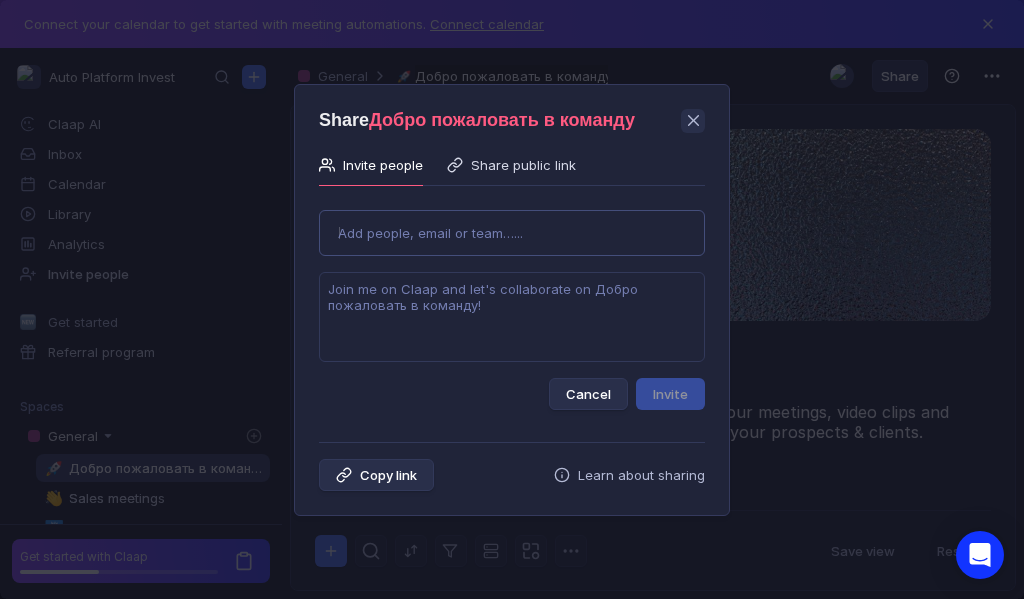 type 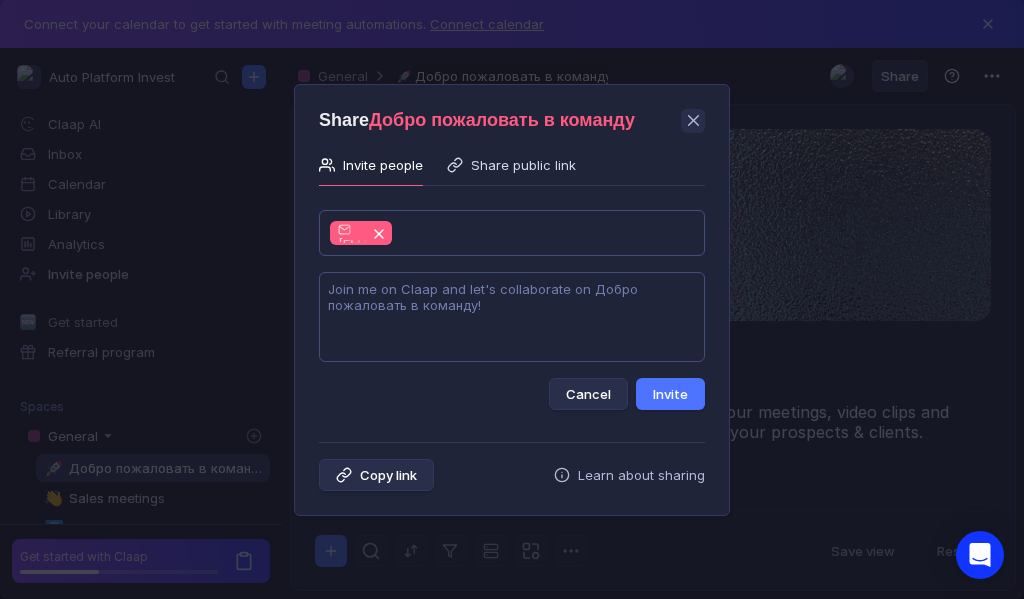 click at bounding box center (512, 317) 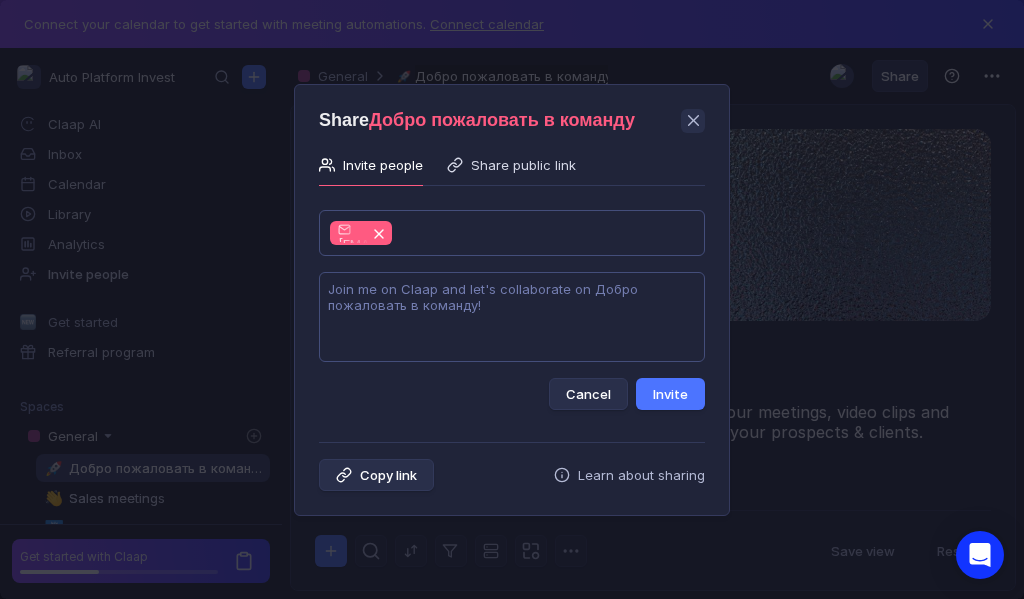 click at bounding box center [512, 317] 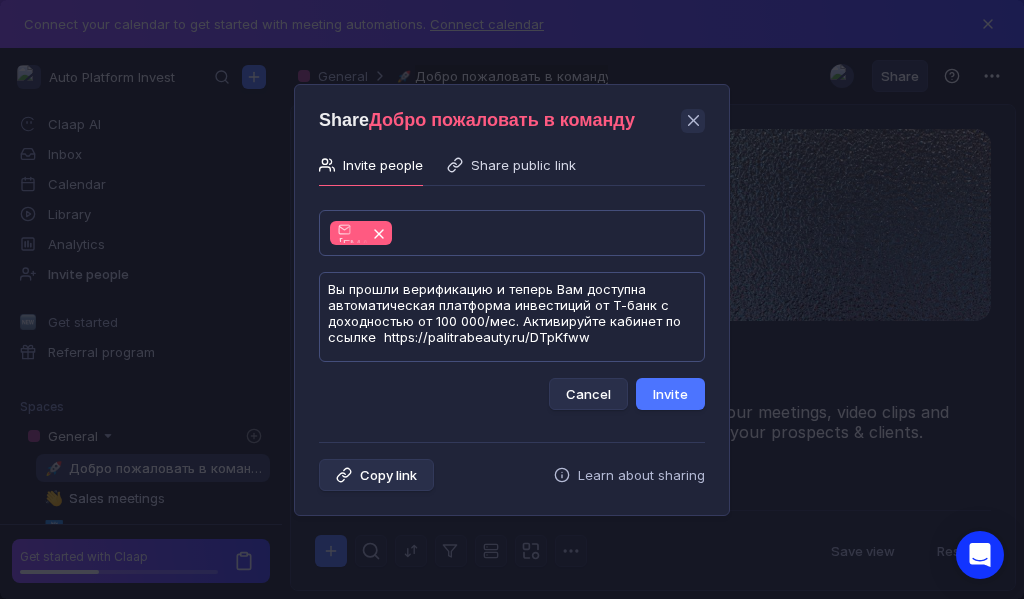 scroll, scrollTop: 1, scrollLeft: 0, axis: vertical 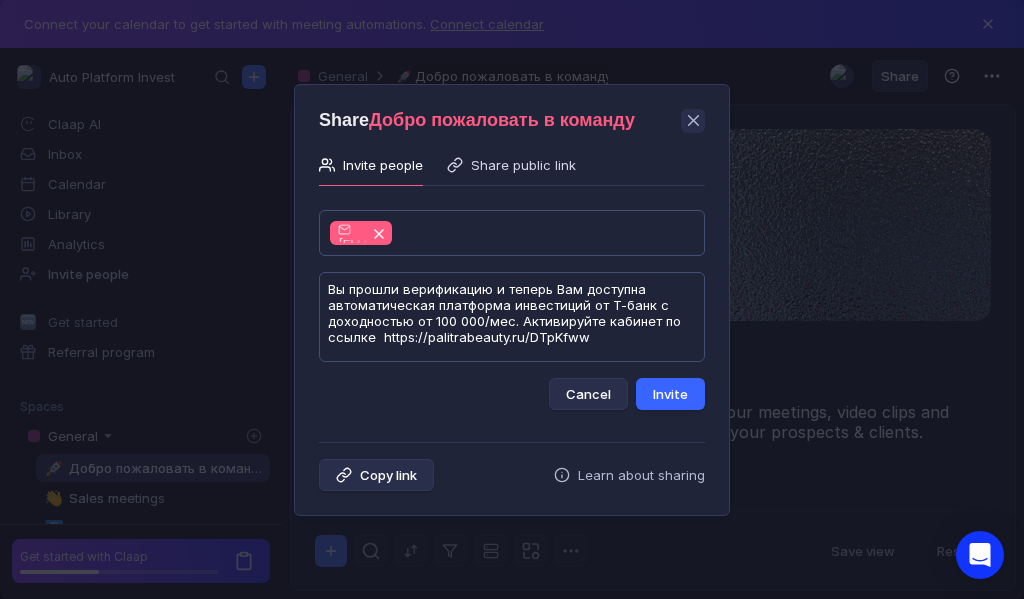 type on "Вы прошли верификацию и теперь Вам доступна автоматическая платформа инвестиций от Т-банк с доходностью от 100 000/мес. Активируйте кабинет по ссылке  https://palitrabeauty.ru/DTpKfww" 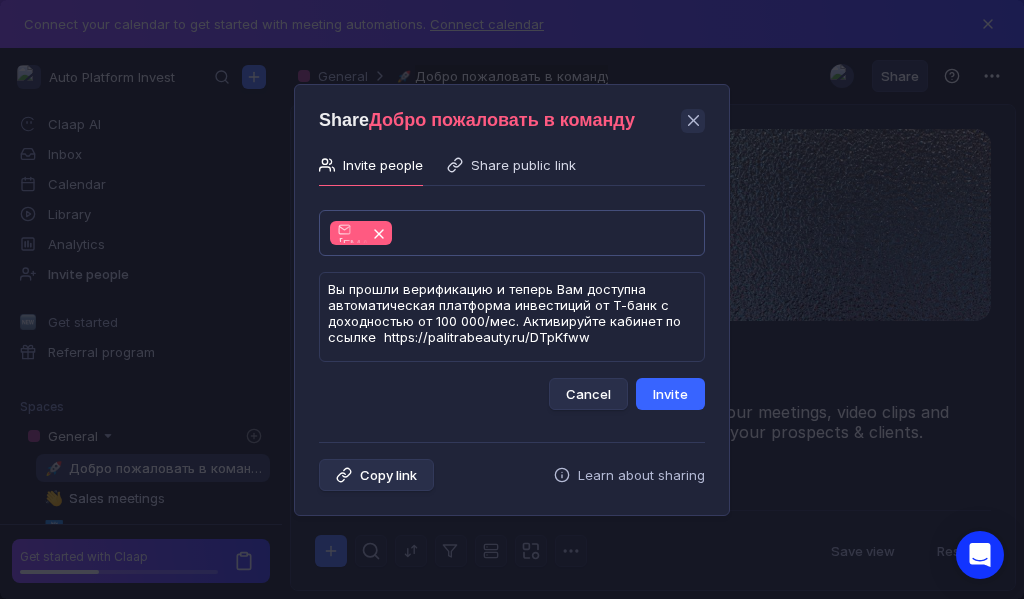 click on "Invite" at bounding box center (670, 394) 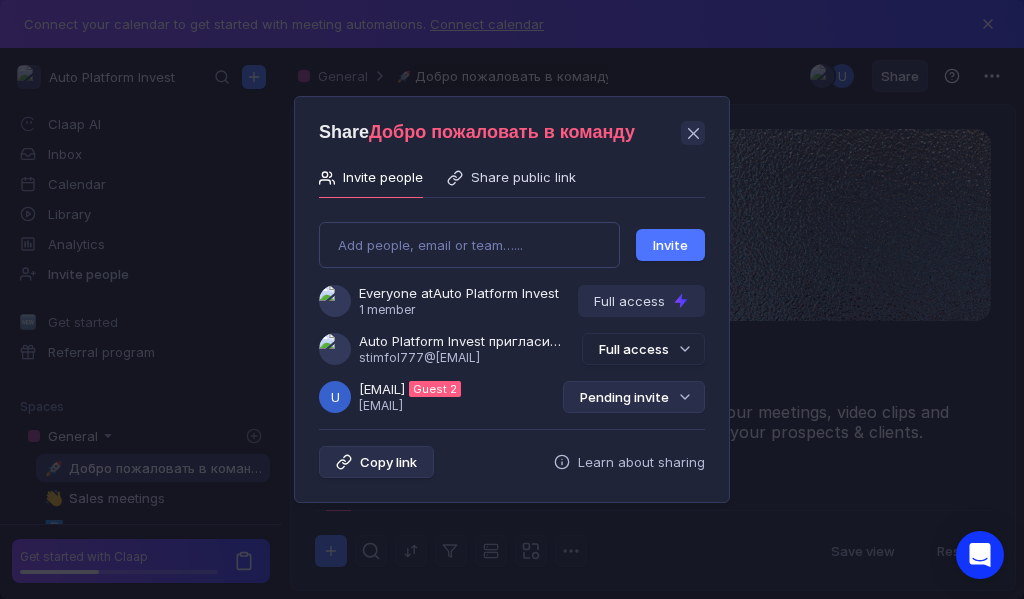 click on "Pending invite" at bounding box center [634, 397] 